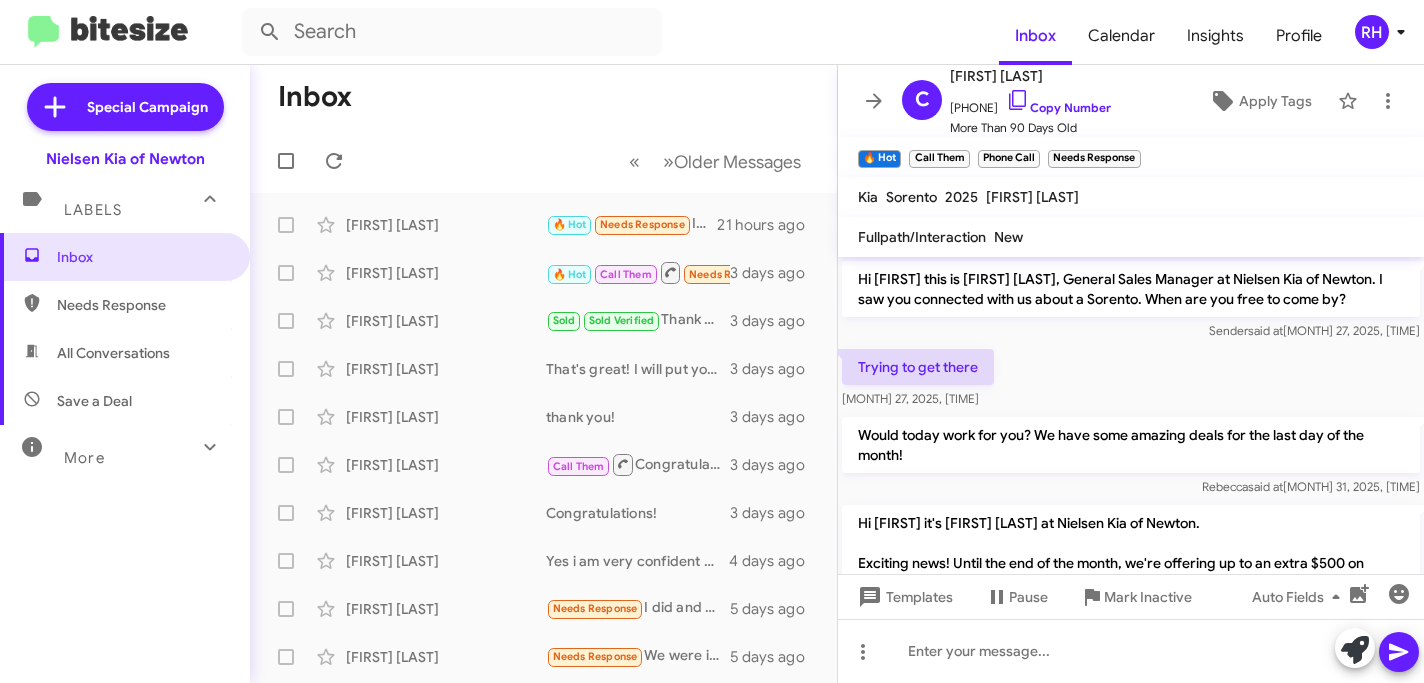 scroll, scrollTop: 0, scrollLeft: 0, axis: both 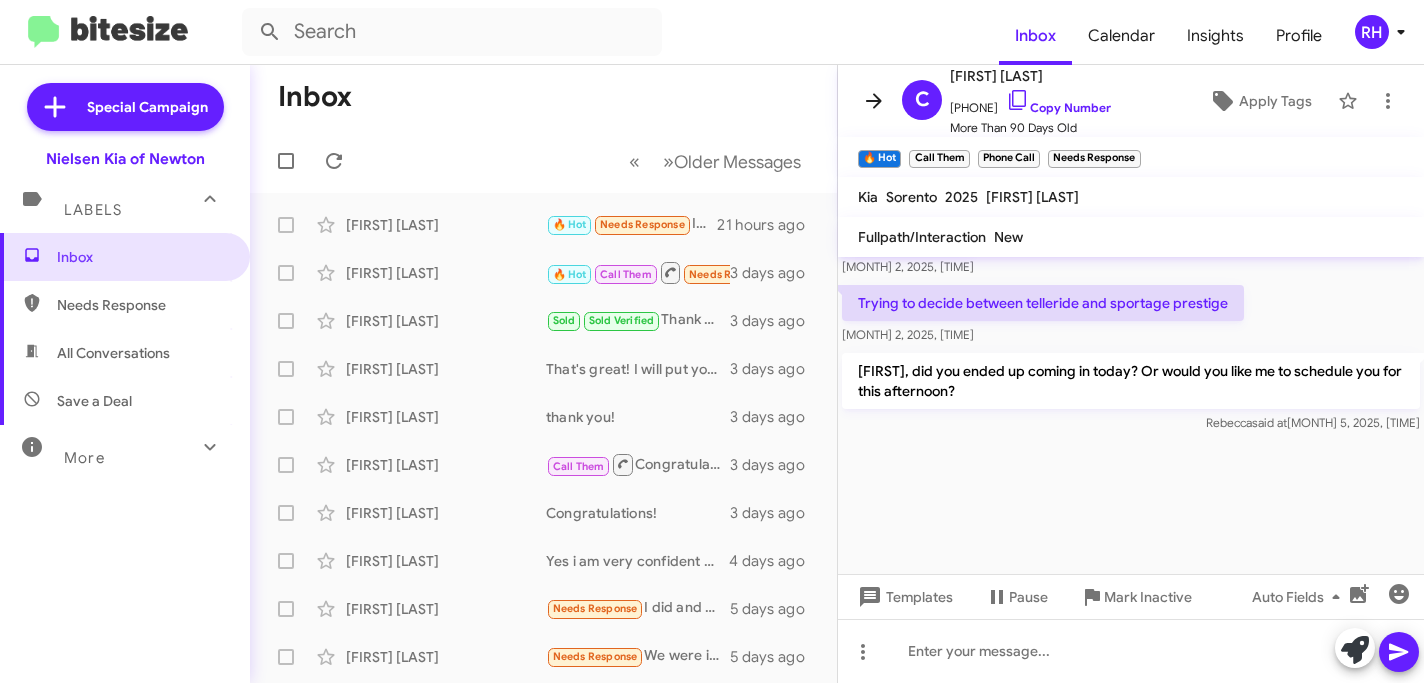 click 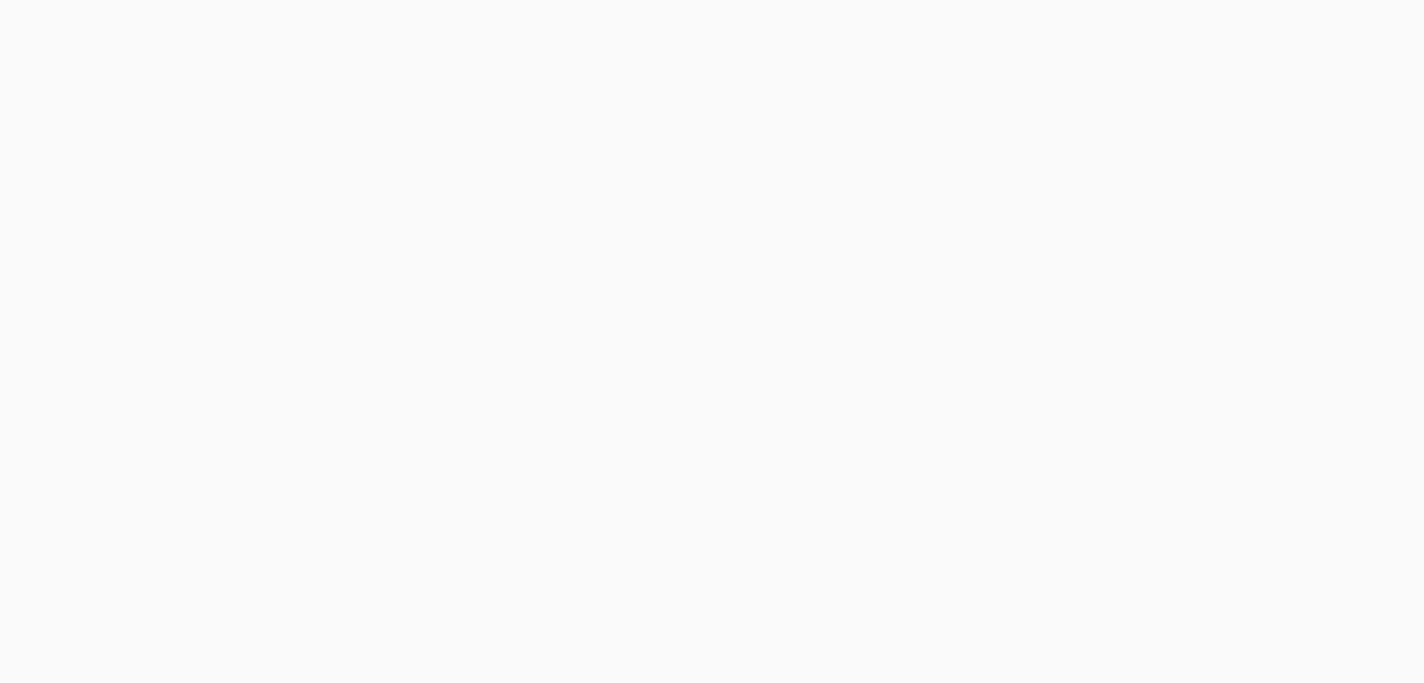 scroll, scrollTop: 0, scrollLeft: 0, axis: both 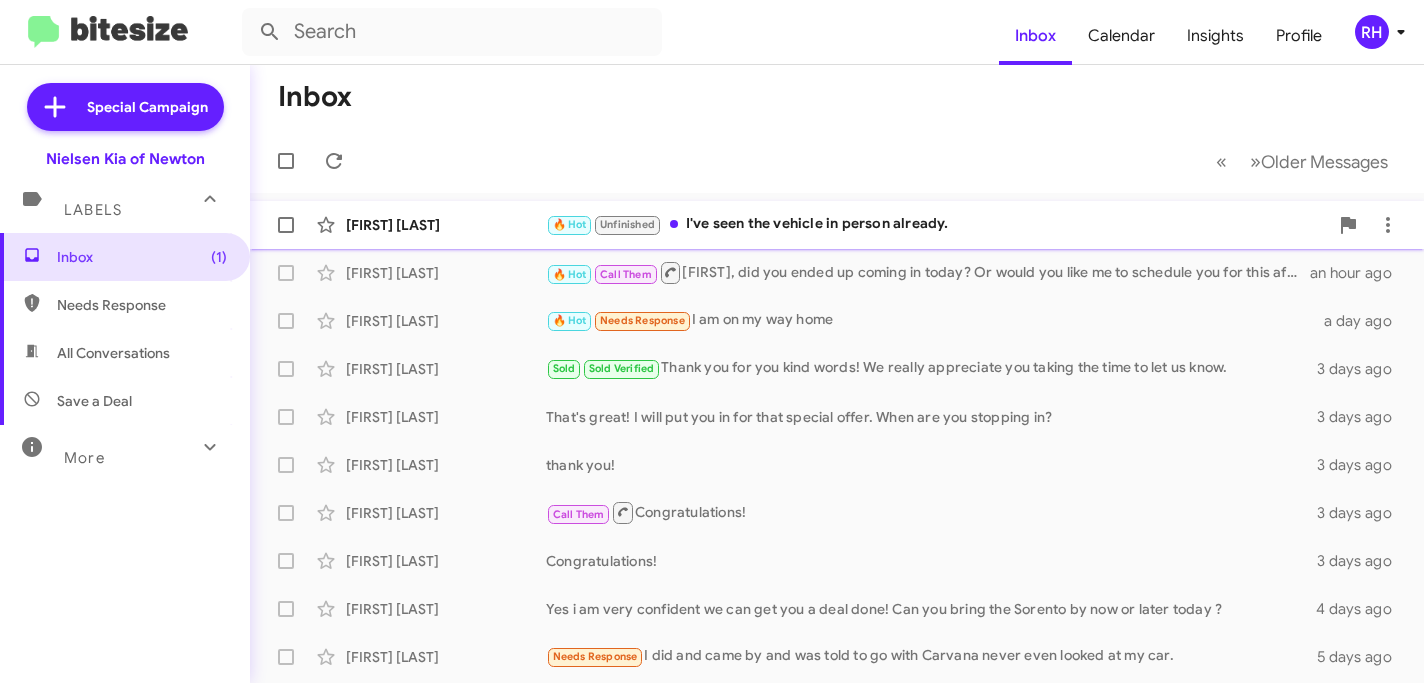 click on "[FIRST] [LAST]  🔥 Hot   Unfinished   I've seen the vehicle in person already.   [DAYS_AGO] ago" 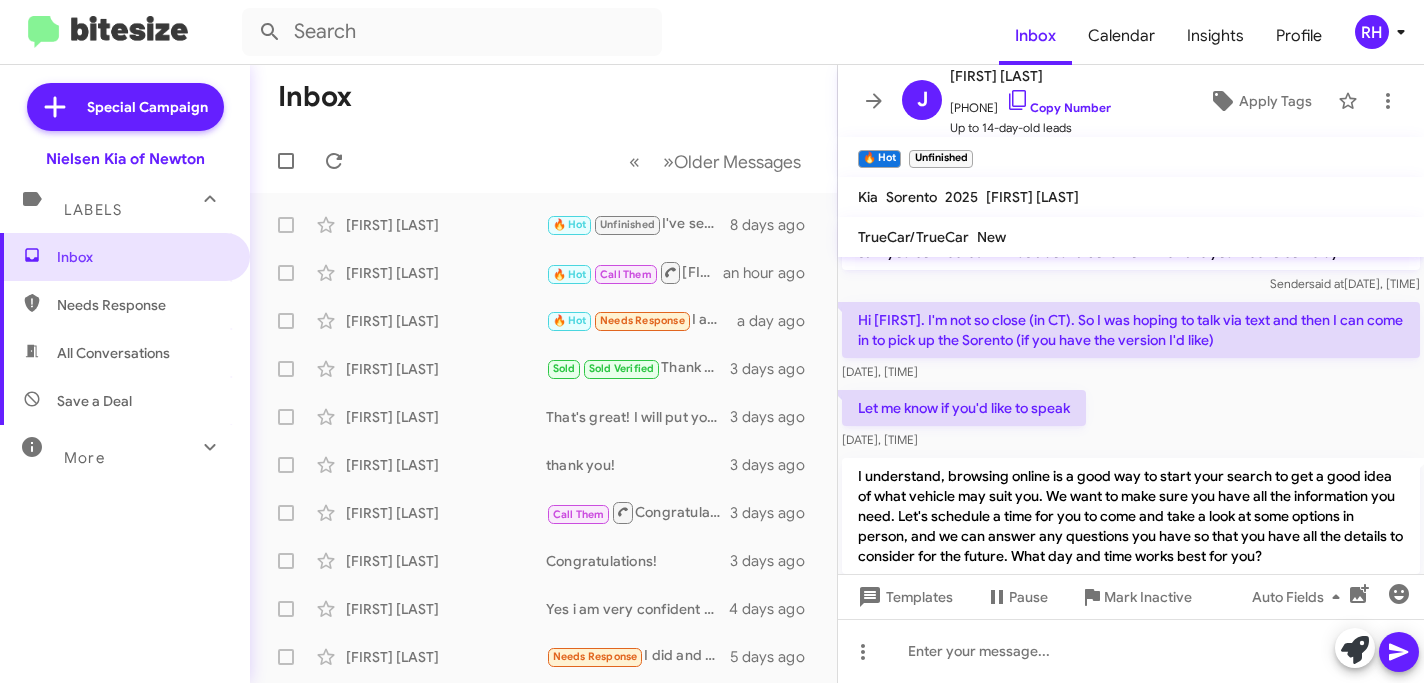scroll, scrollTop: 253, scrollLeft: 0, axis: vertical 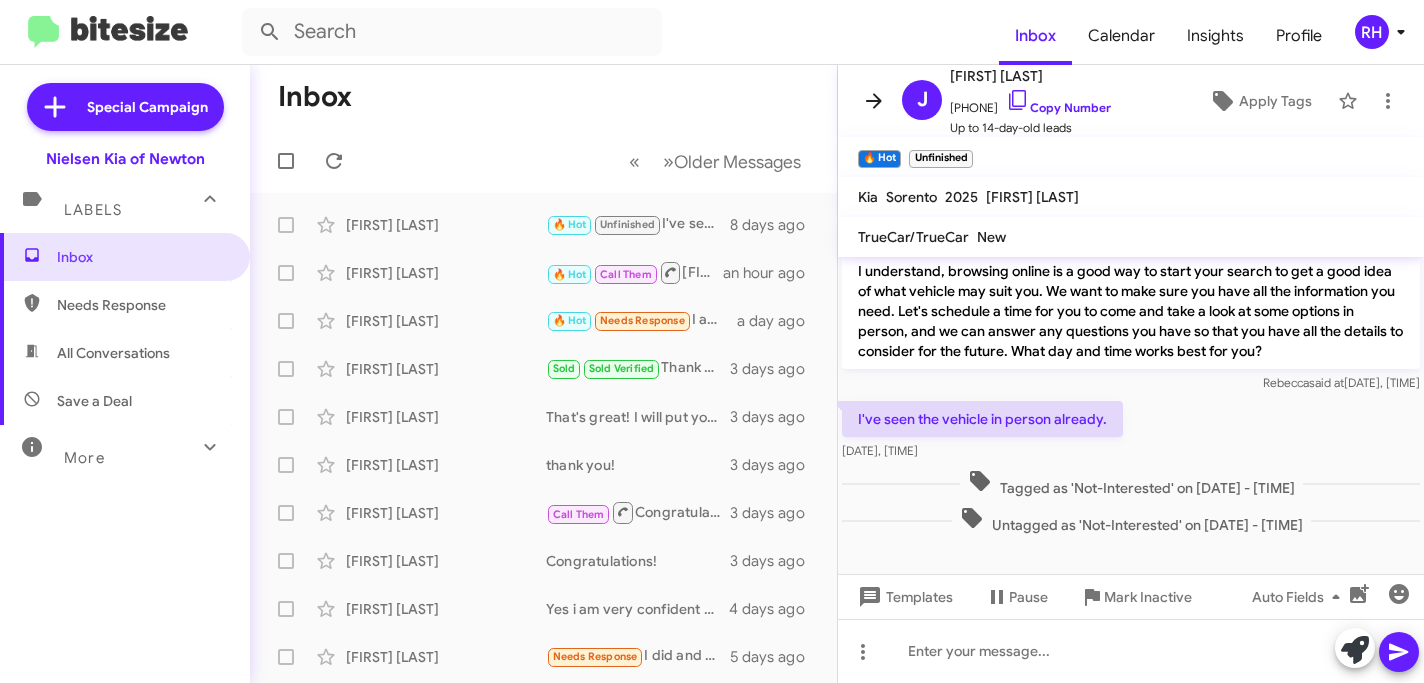 click 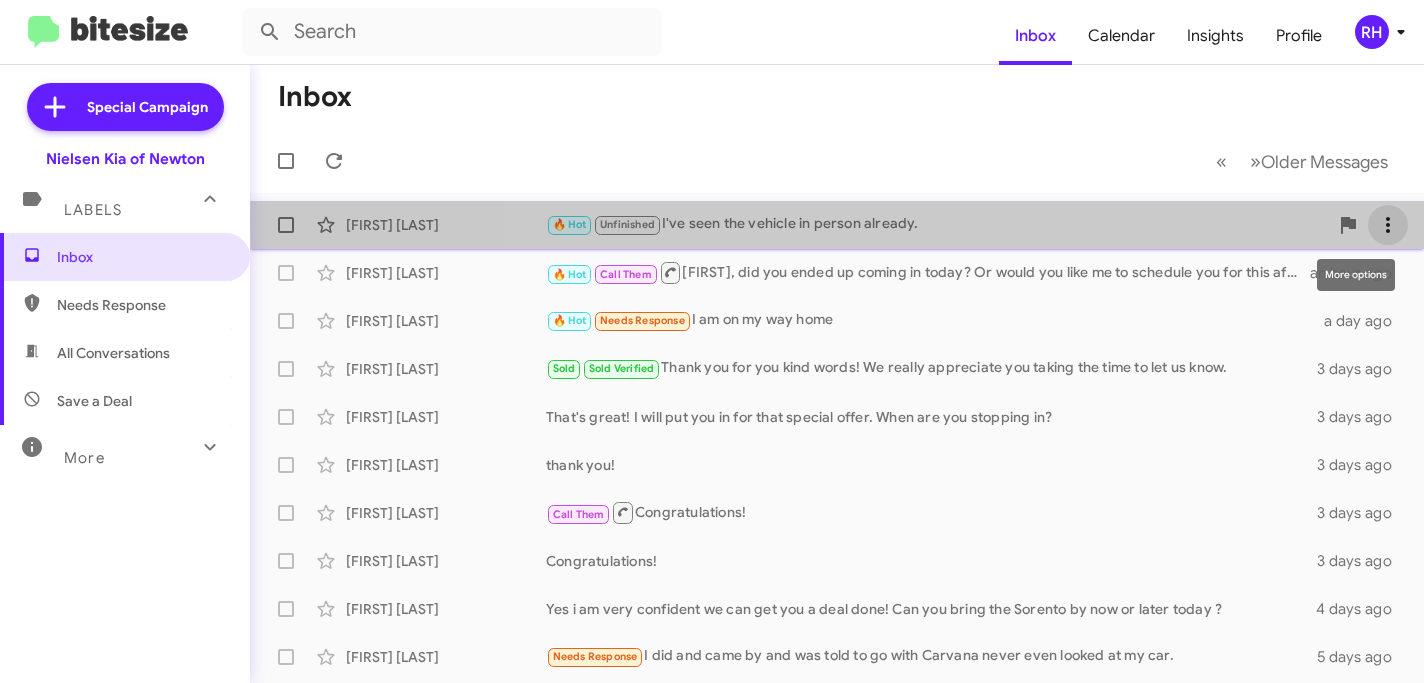 click 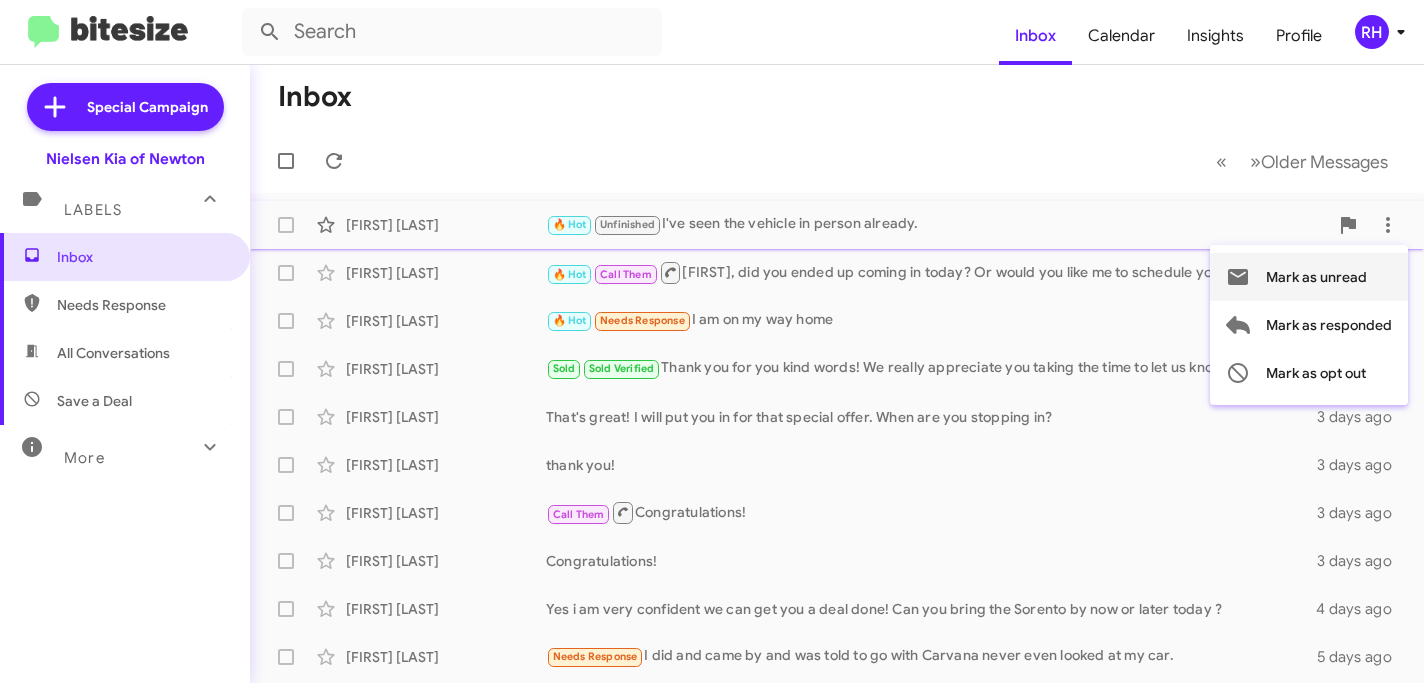 click on "Mark as unread" at bounding box center (1309, 277) 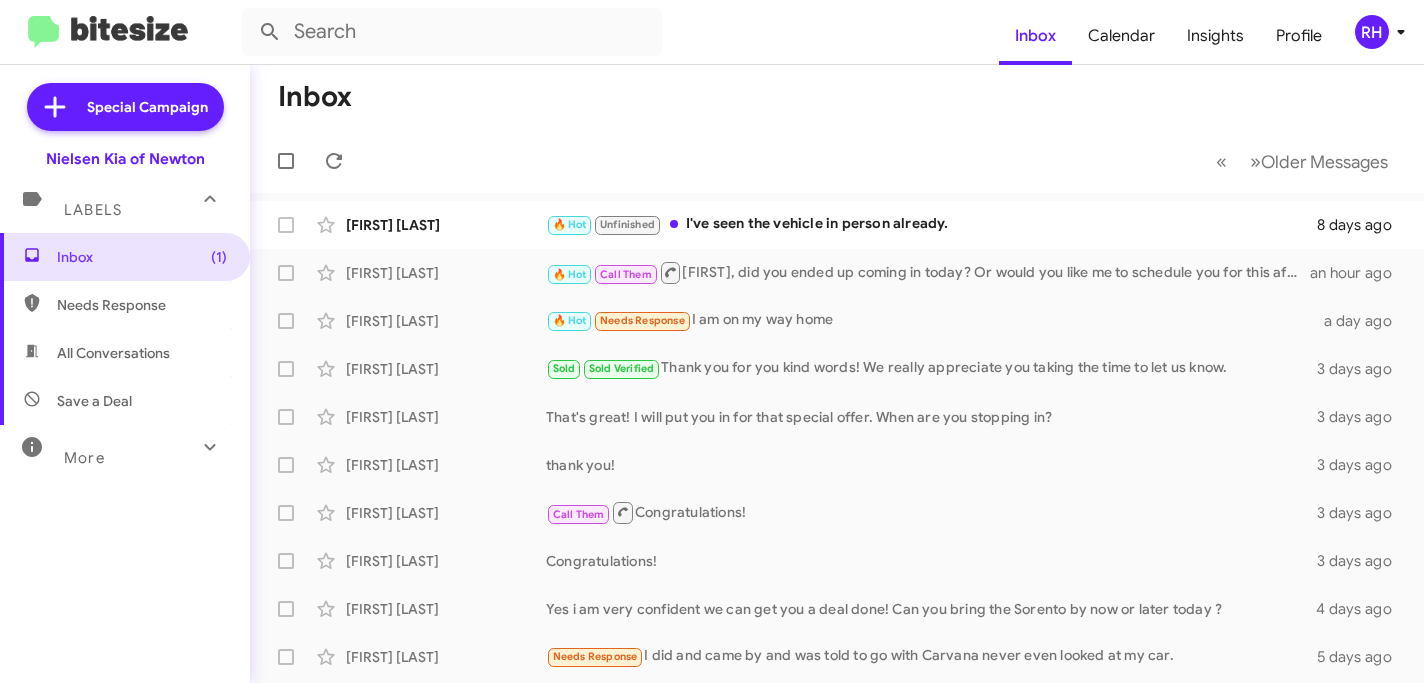 click on "RH" 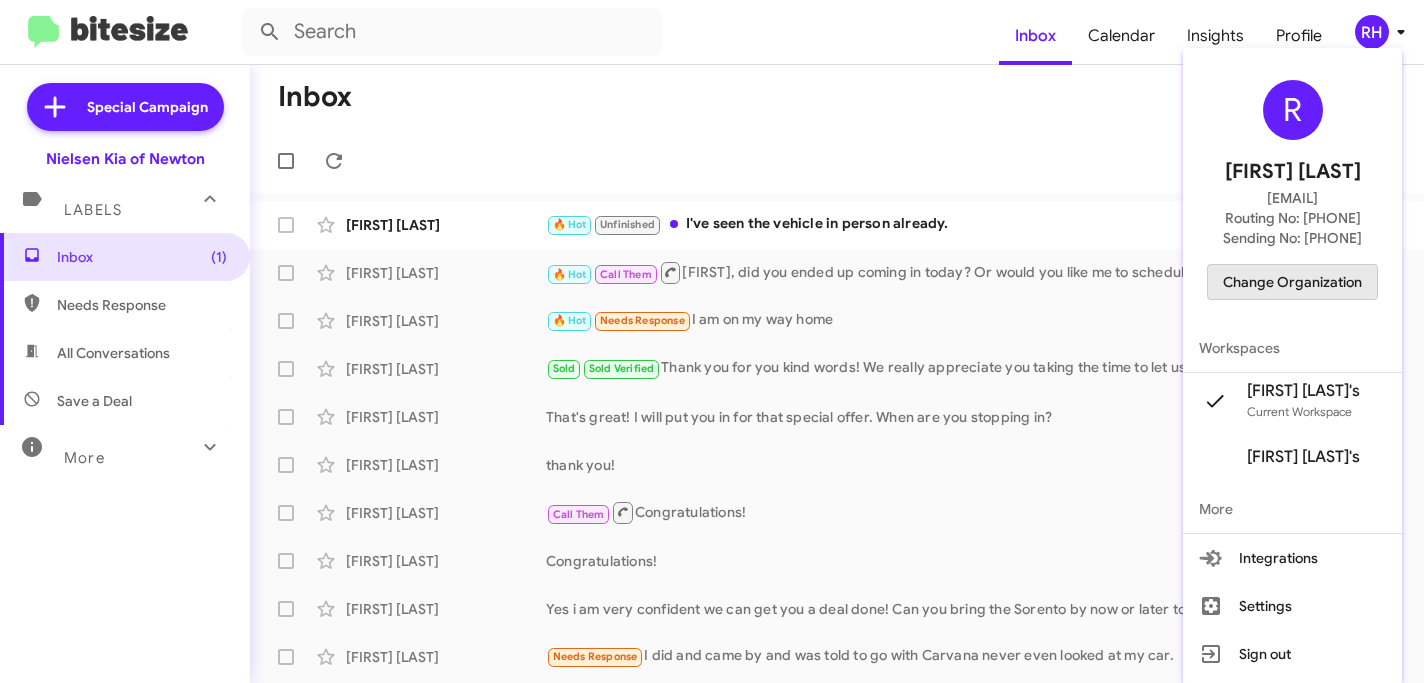 click on "Change Organization" at bounding box center (1292, 282) 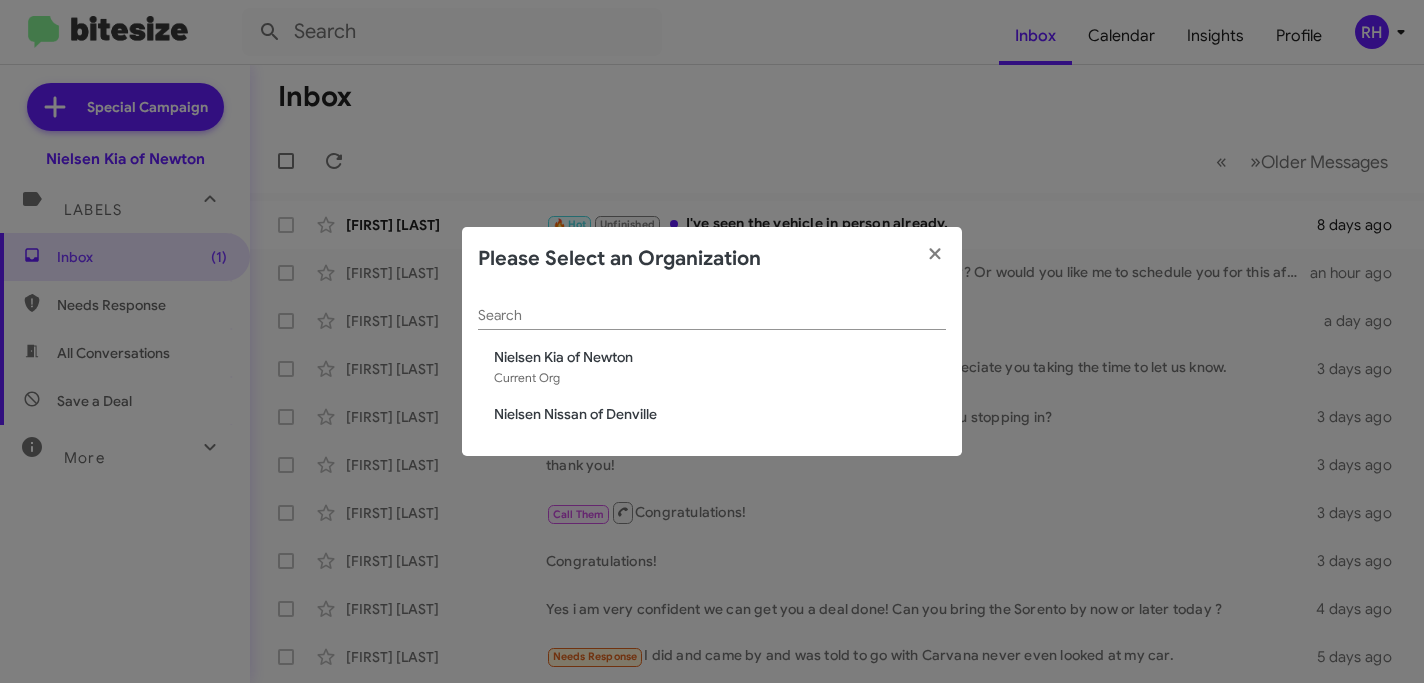 click on "Nielsen Nissan of Denville" 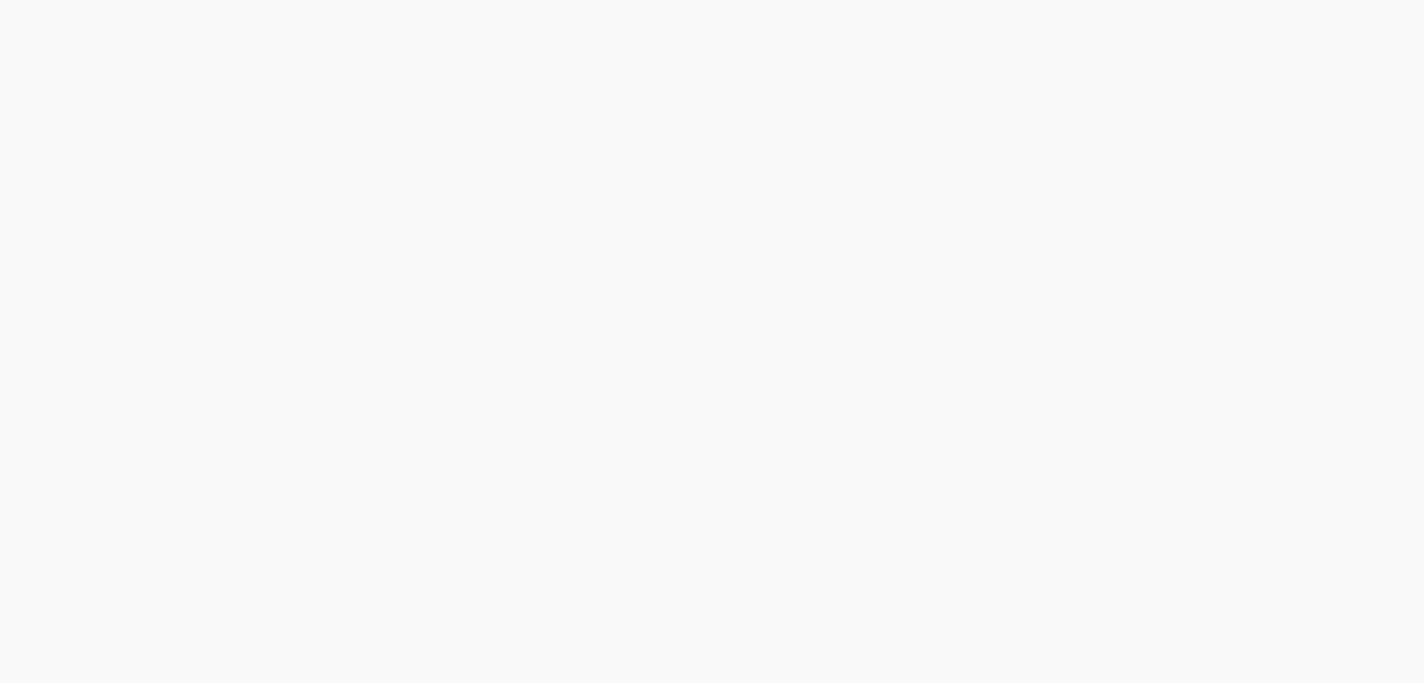 scroll, scrollTop: 0, scrollLeft: 0, axis: both 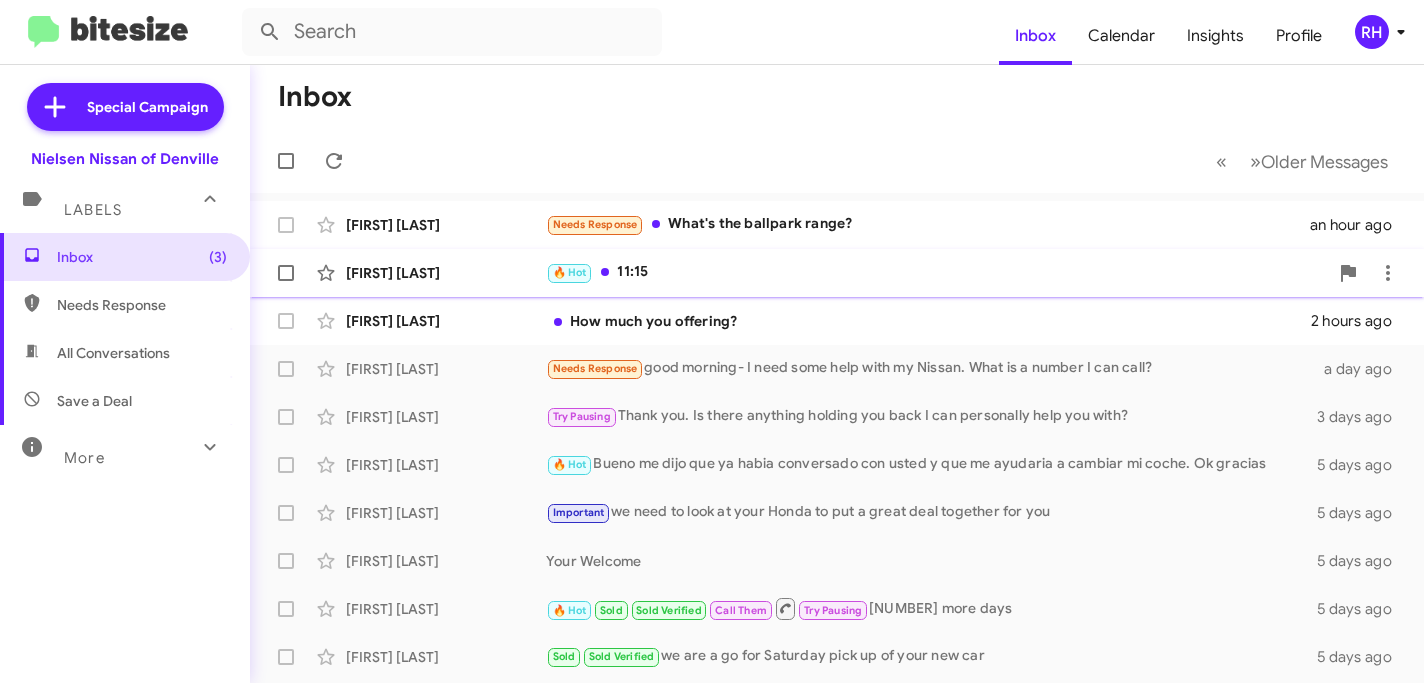 click on "🔥 Hot   11:15" 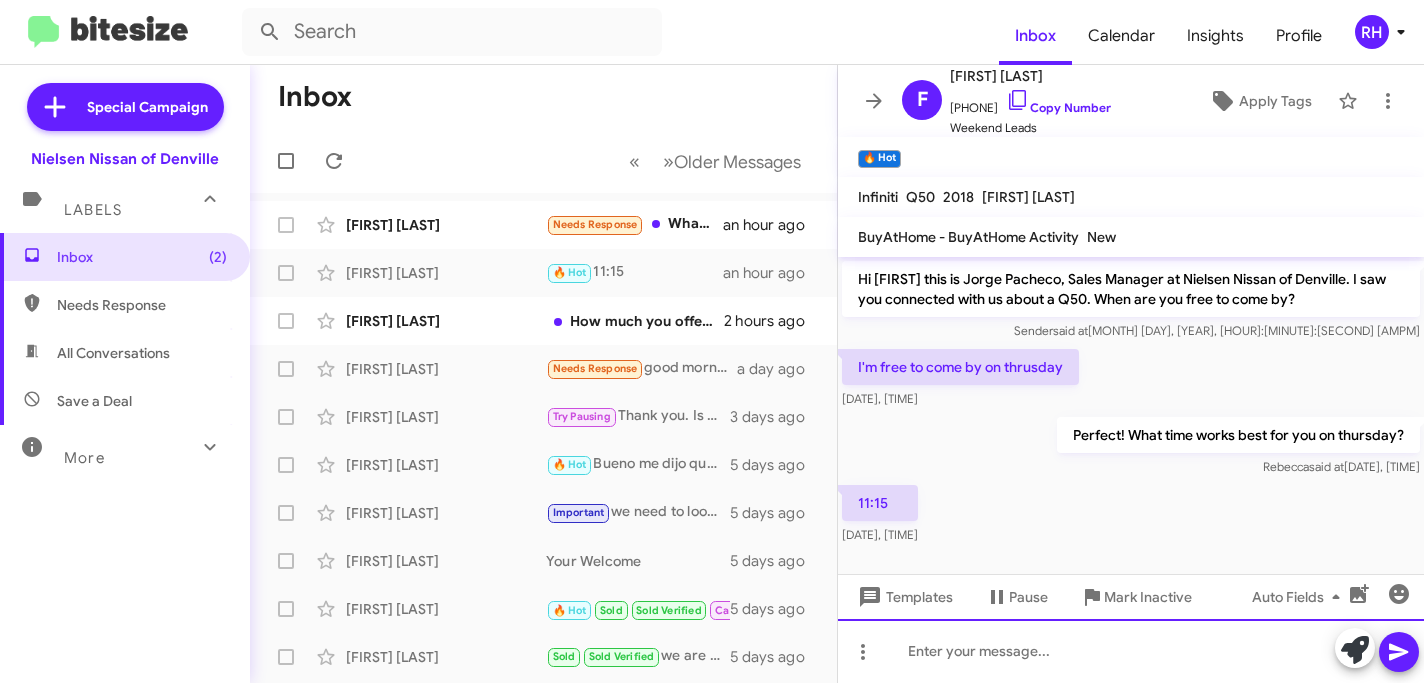click 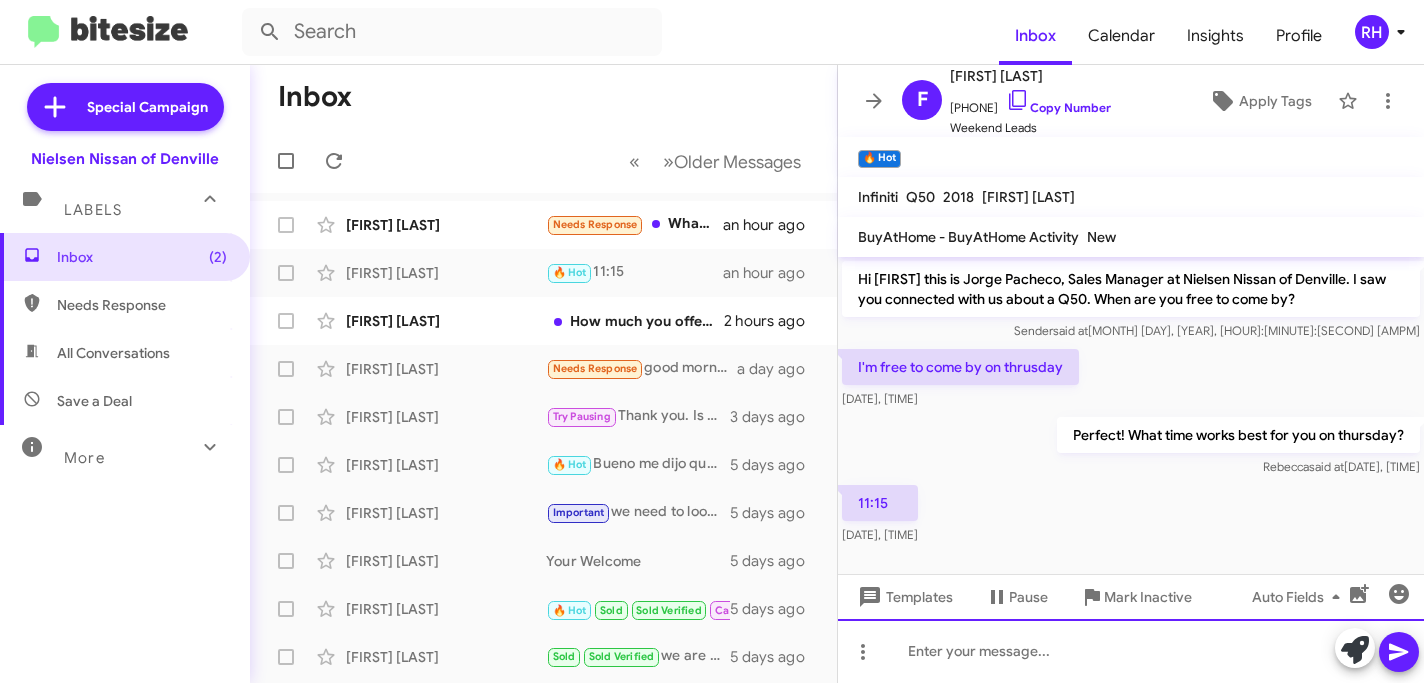 type 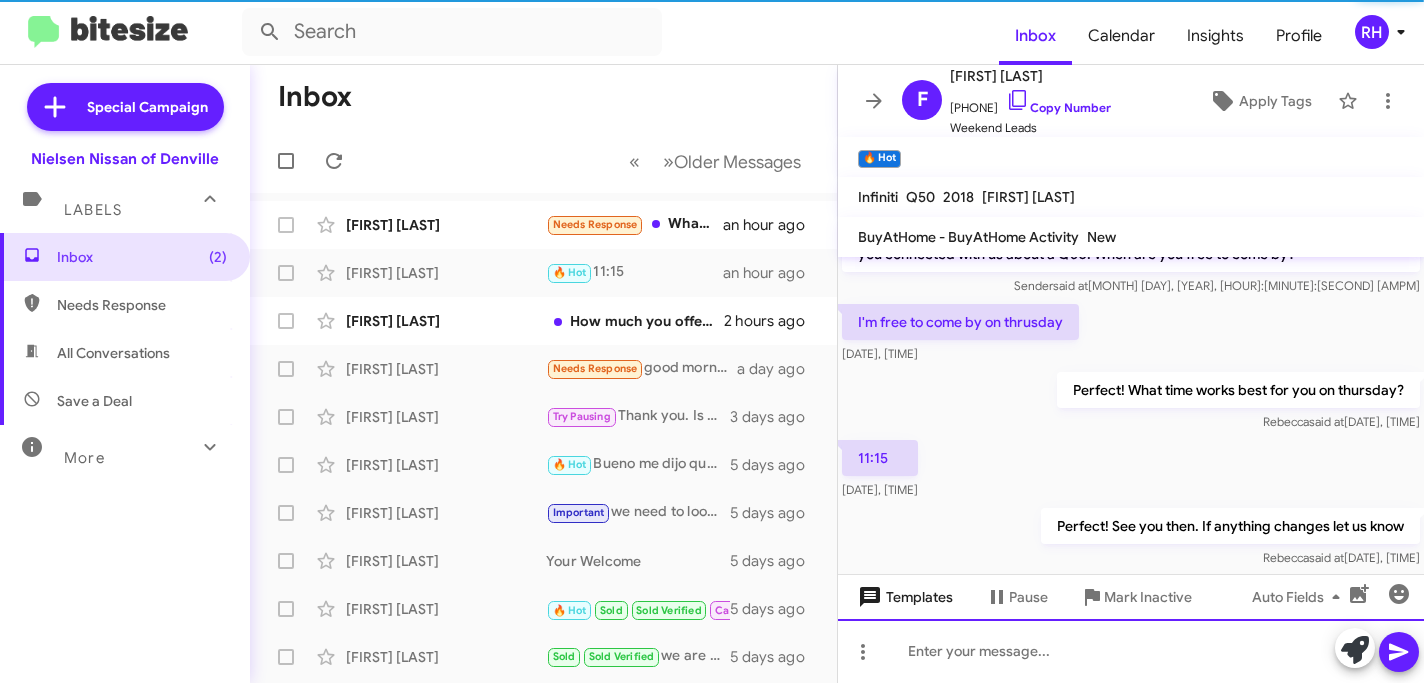 scroll, scrollTop: 68, scrollLeft: 0, axis: vertical 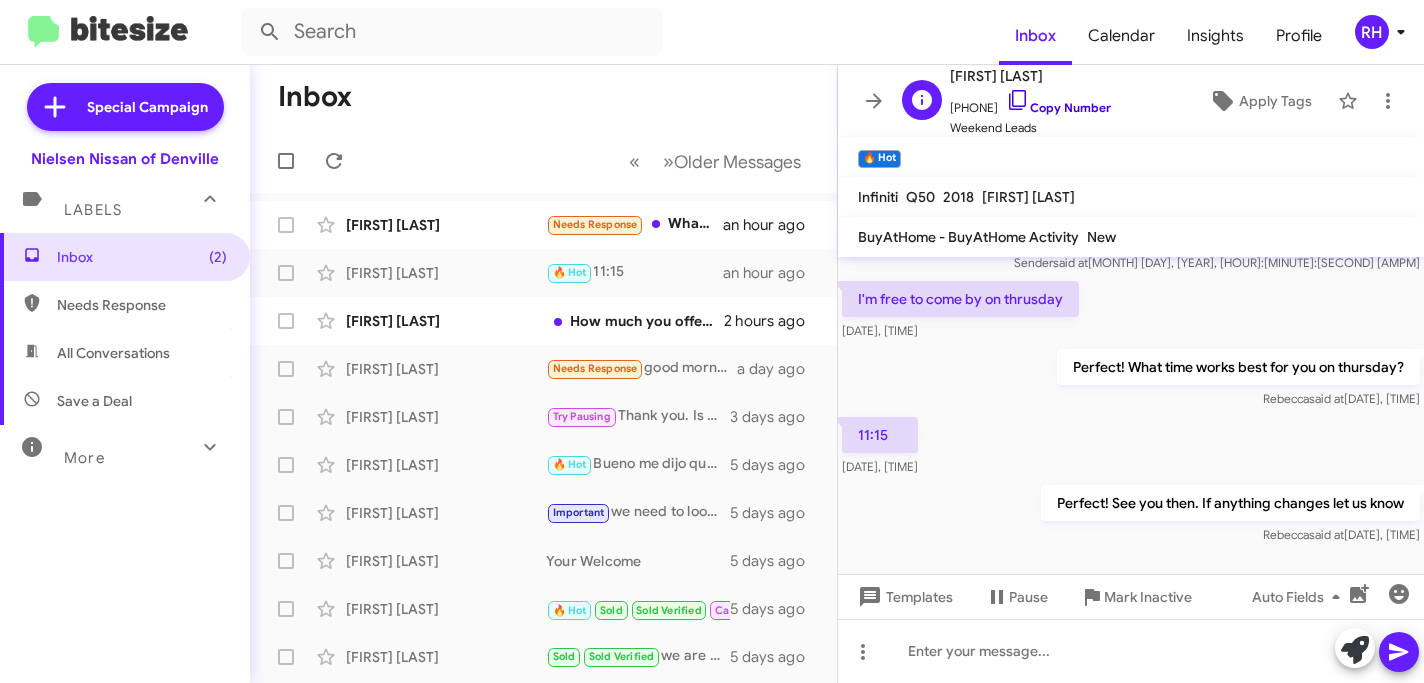 click 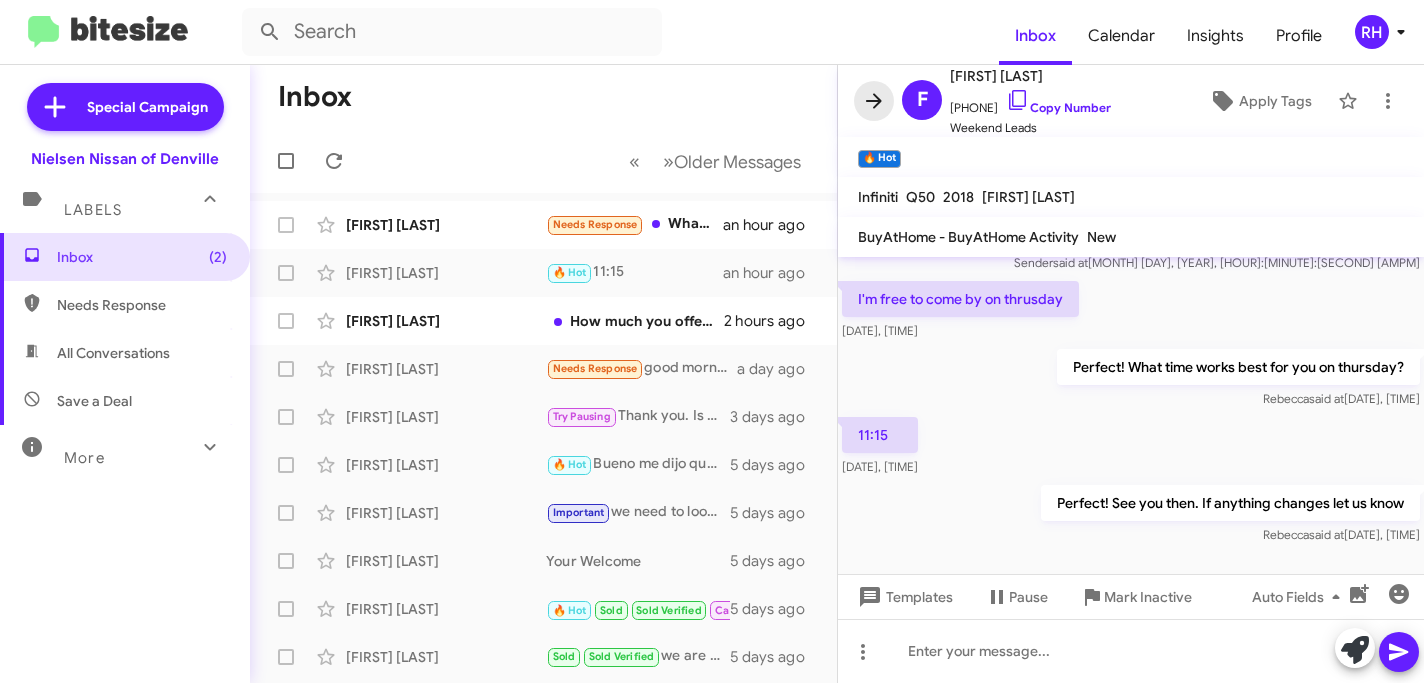 click 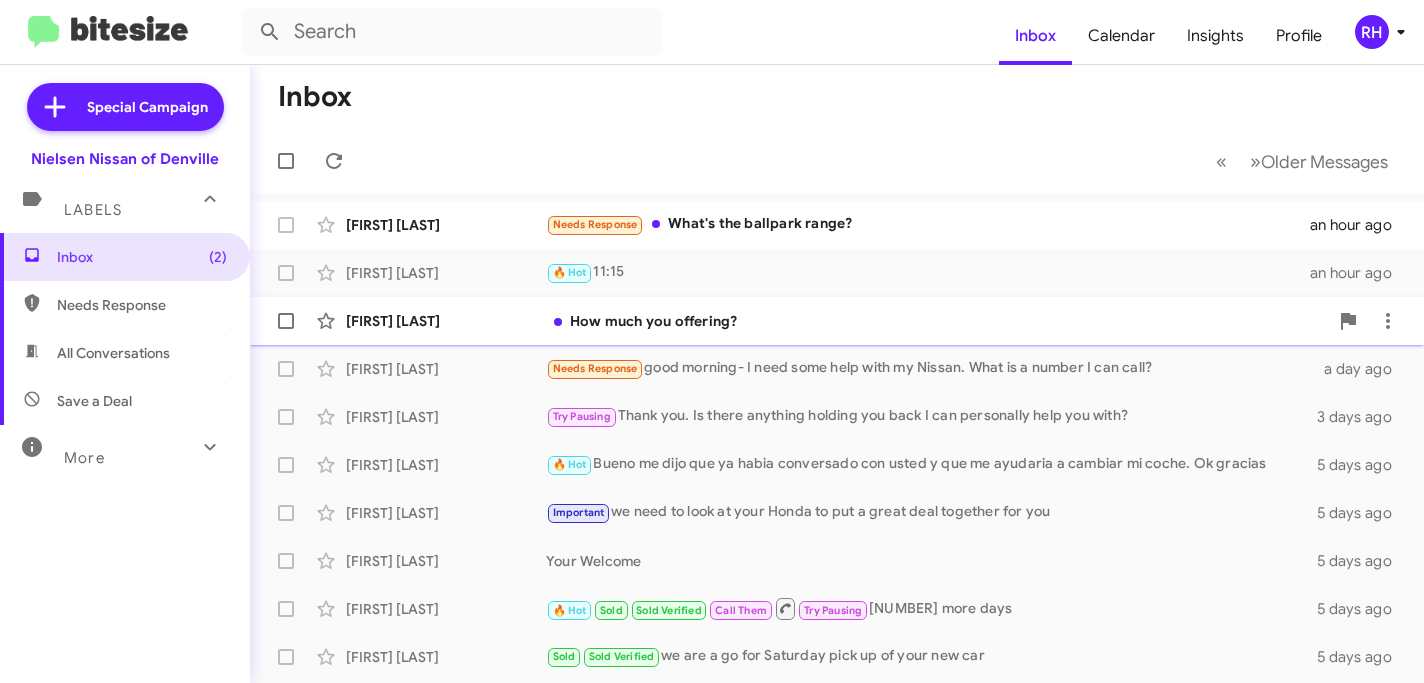 click on "How much you offering?" 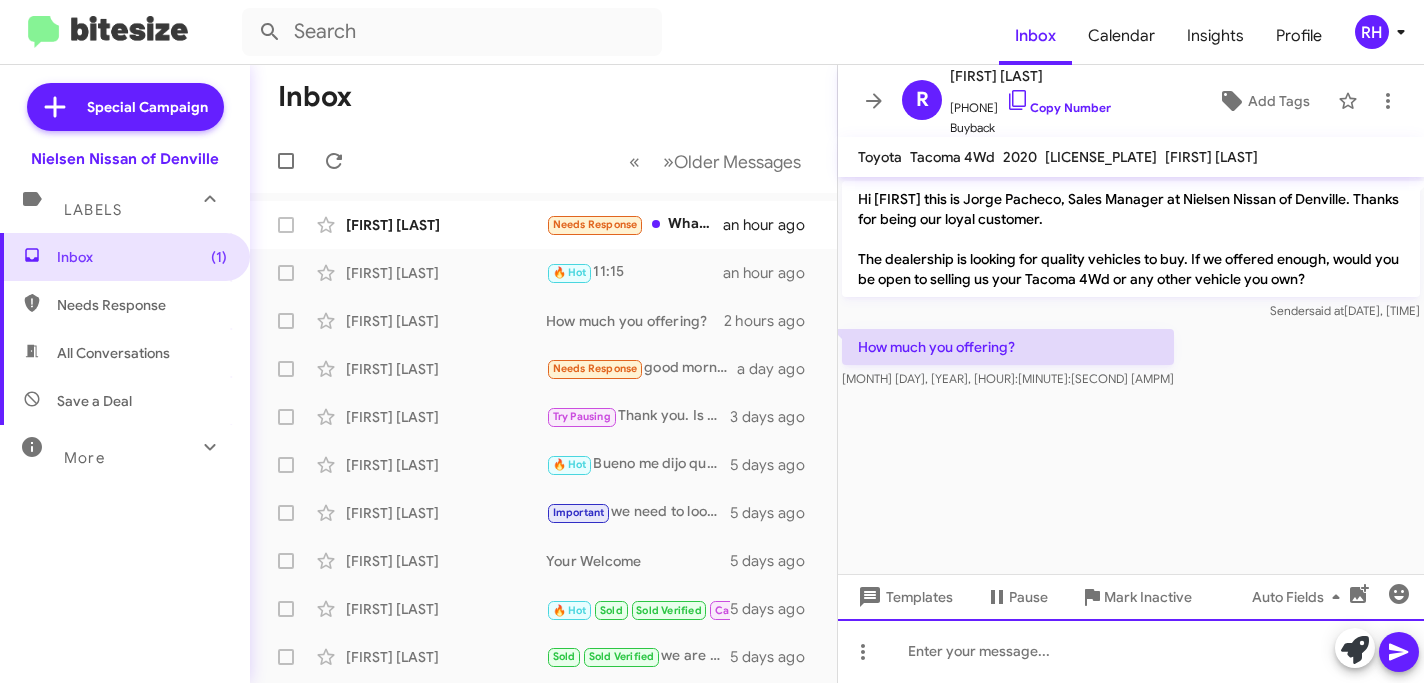 click 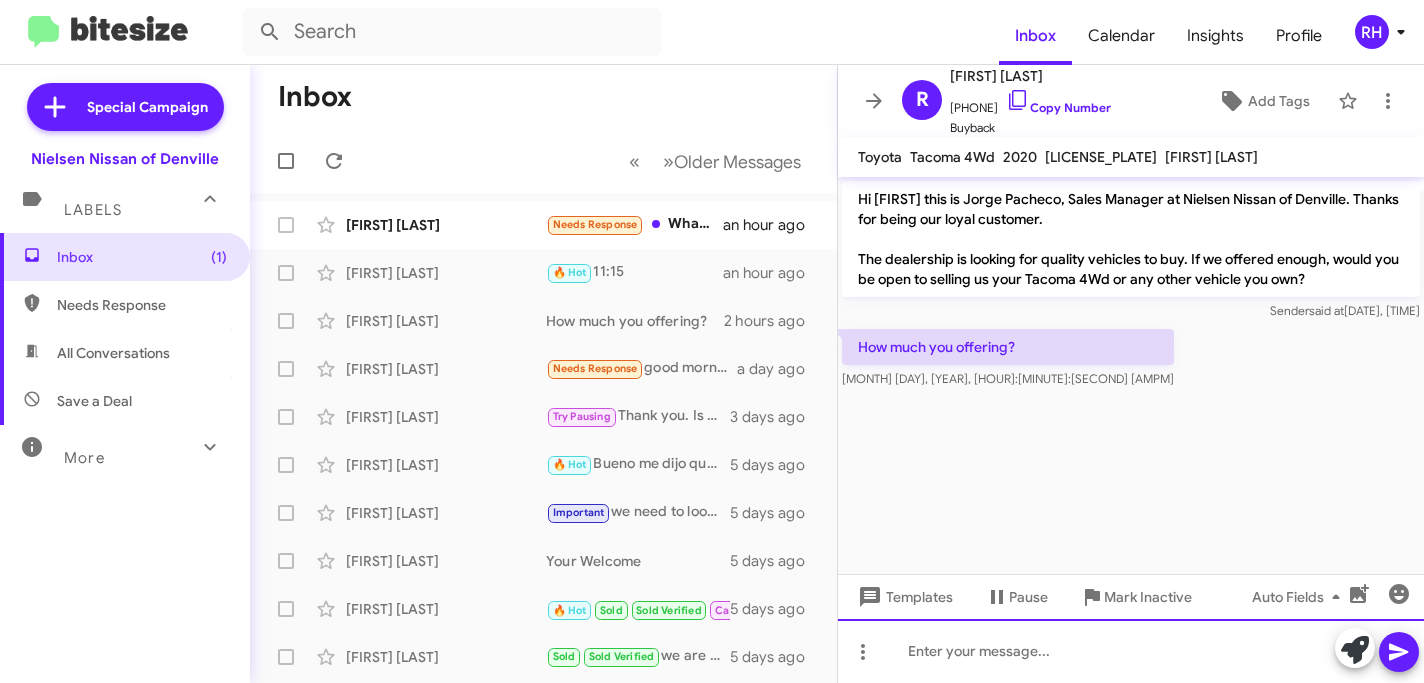 type 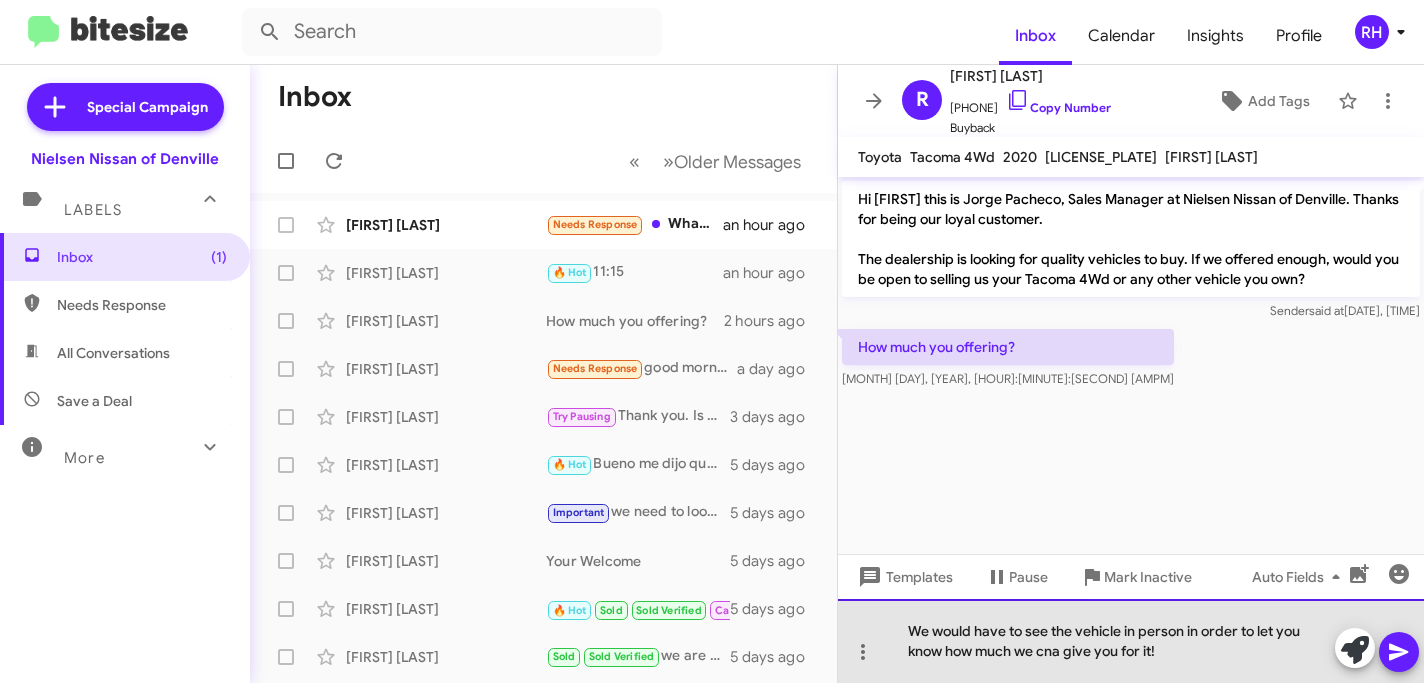 click on "We would have to see the vehicle in person in order to let you know how much we cna give you for it!" 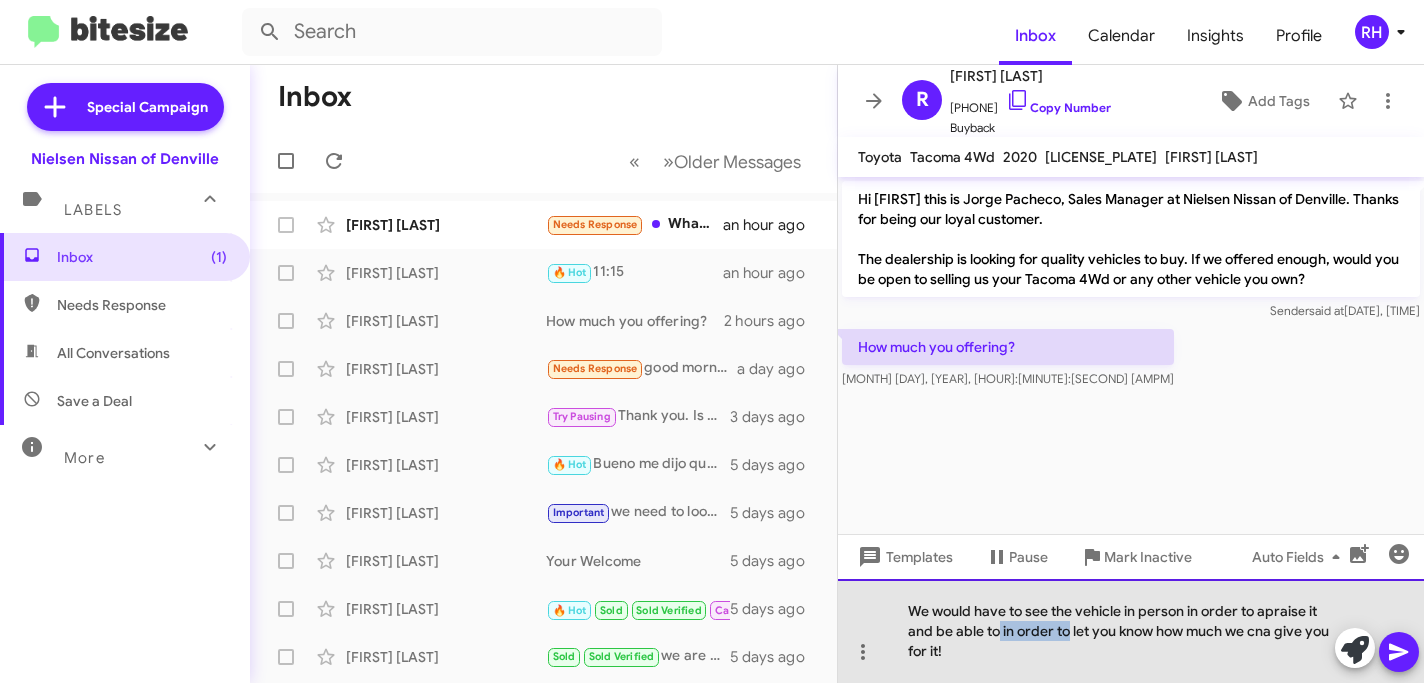 drag, startPoint x: 1070, startPoint y: 633, endPoint x: 1001, endPoint y: 629, distance: 69.115845 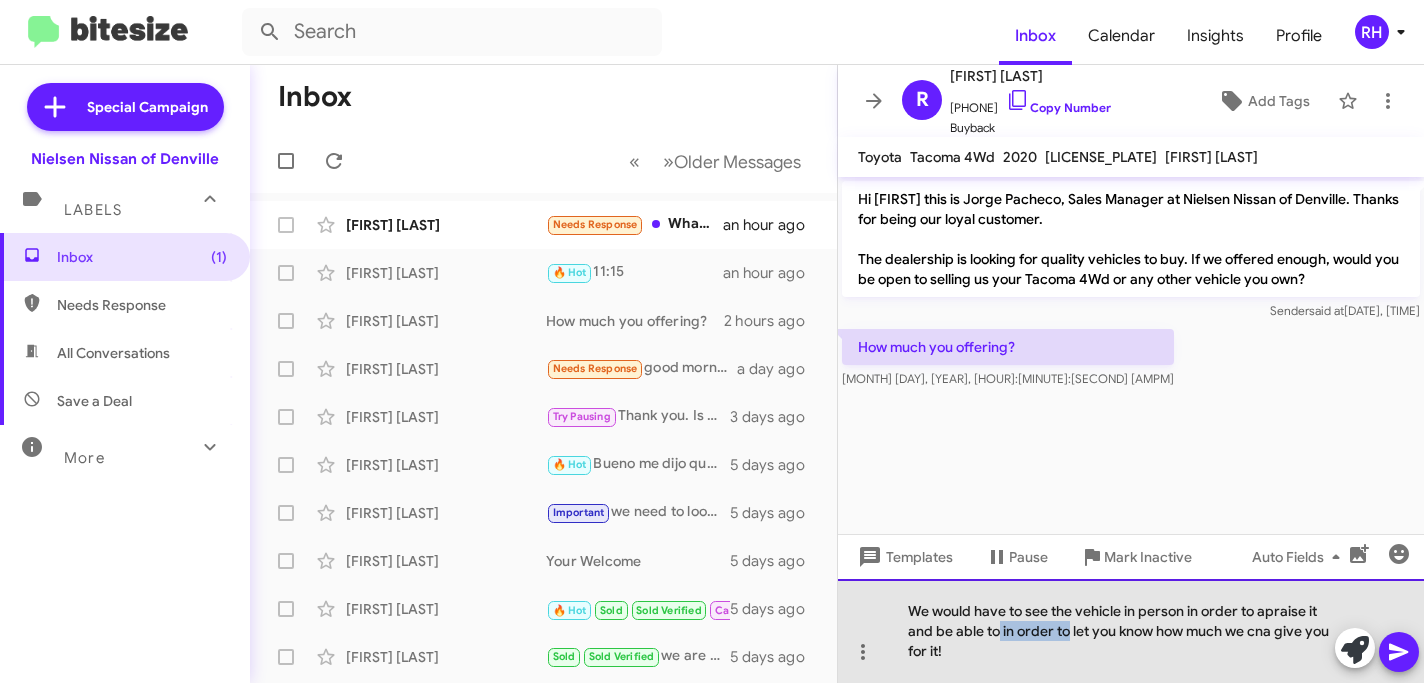 click on "We would have to see the vehicle in person in order to apraise it and be able to in order to let you know how much we cna give you for it!" 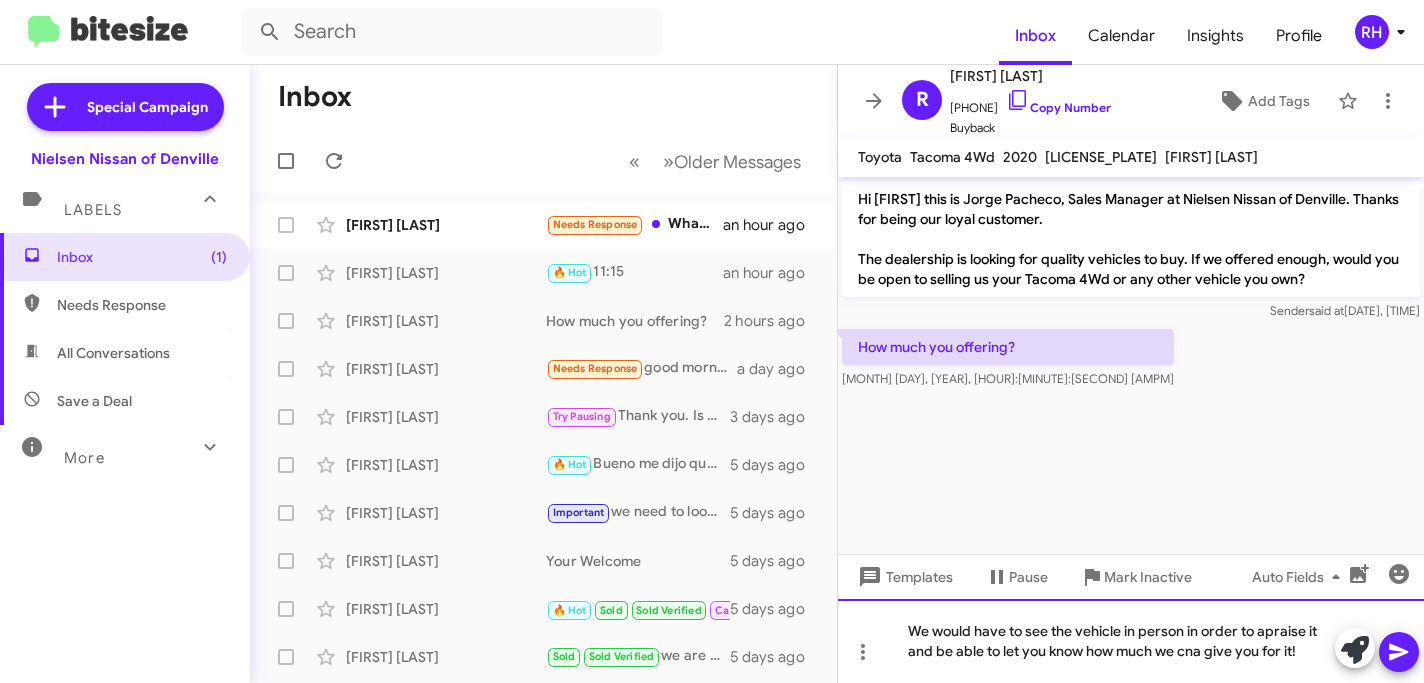 click on "We would have to see the vehicle in person in order to apraise it and be able to let you know how much we cna give you for it!" 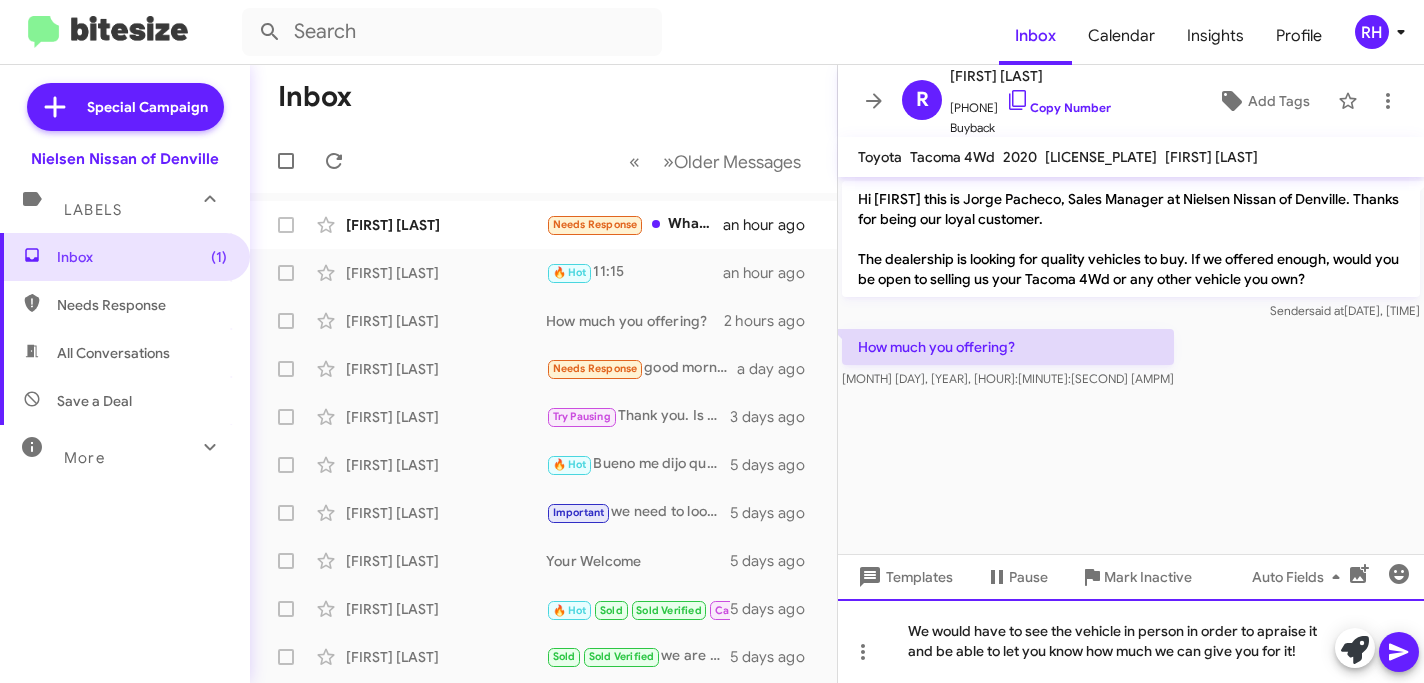 click on "We would have to see the vehicle in person in order to apraise it and be able to let you know how much we can give you for it!" 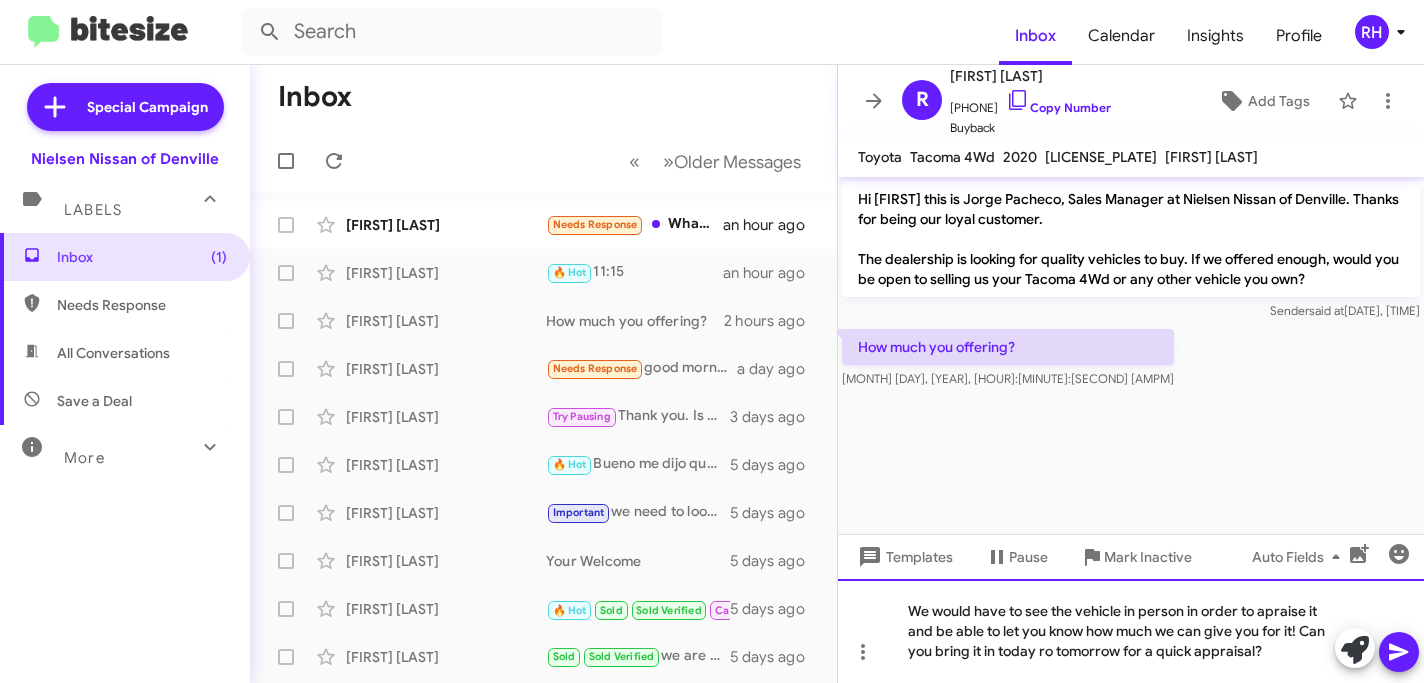 click on "We would have to see the vehicle in person in order to apraise it and be able to let you know how much we can give you for it! Can you bring it in today ro tomorrow for a quick appraisal?" 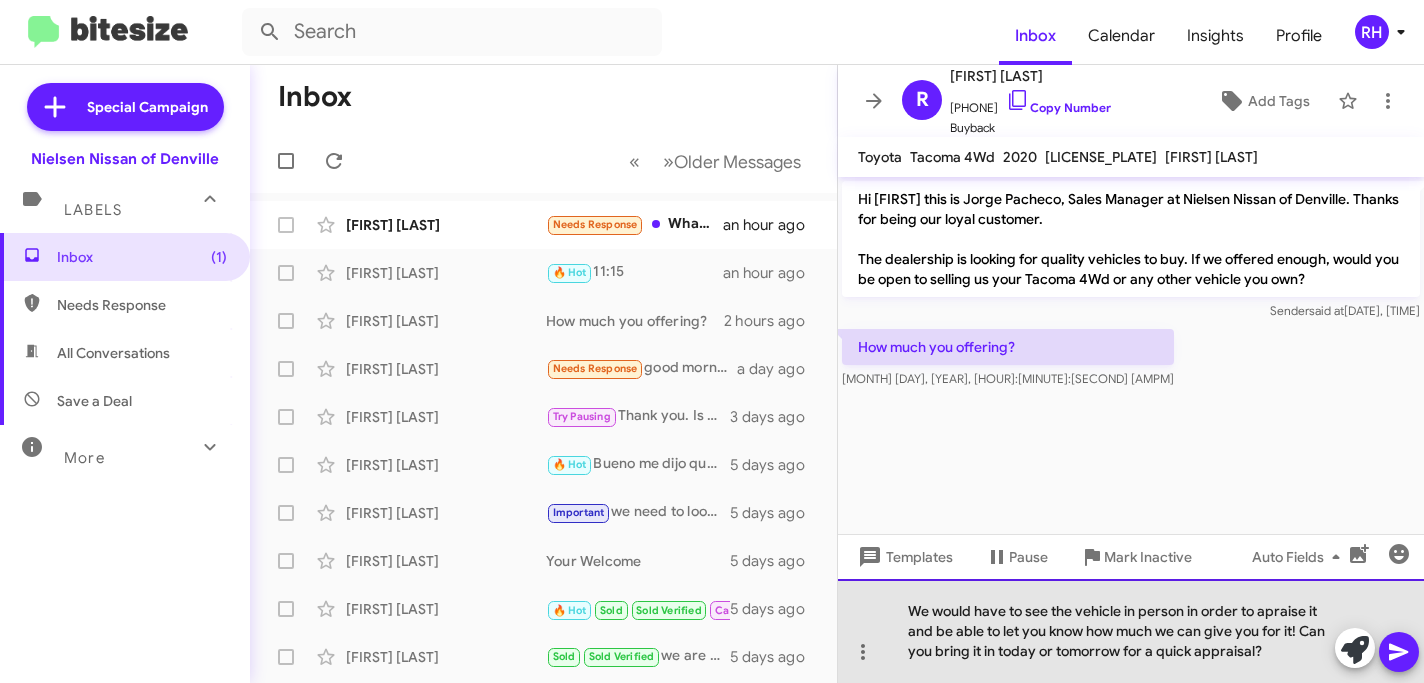 click on "We would have to see the vehicle in person in order to apraise it and be able to let you know how much we can give you for it! Can you bring it in today or tomorrow for a quick appraisal?" 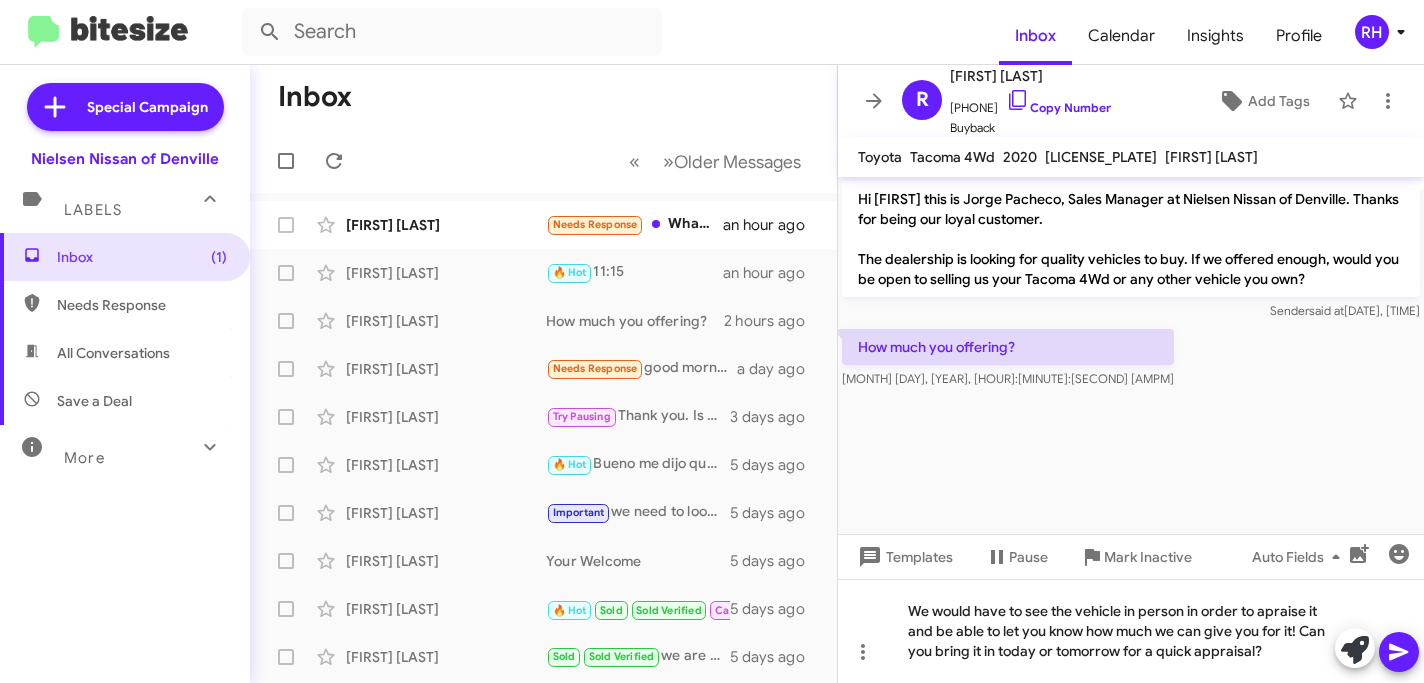 click 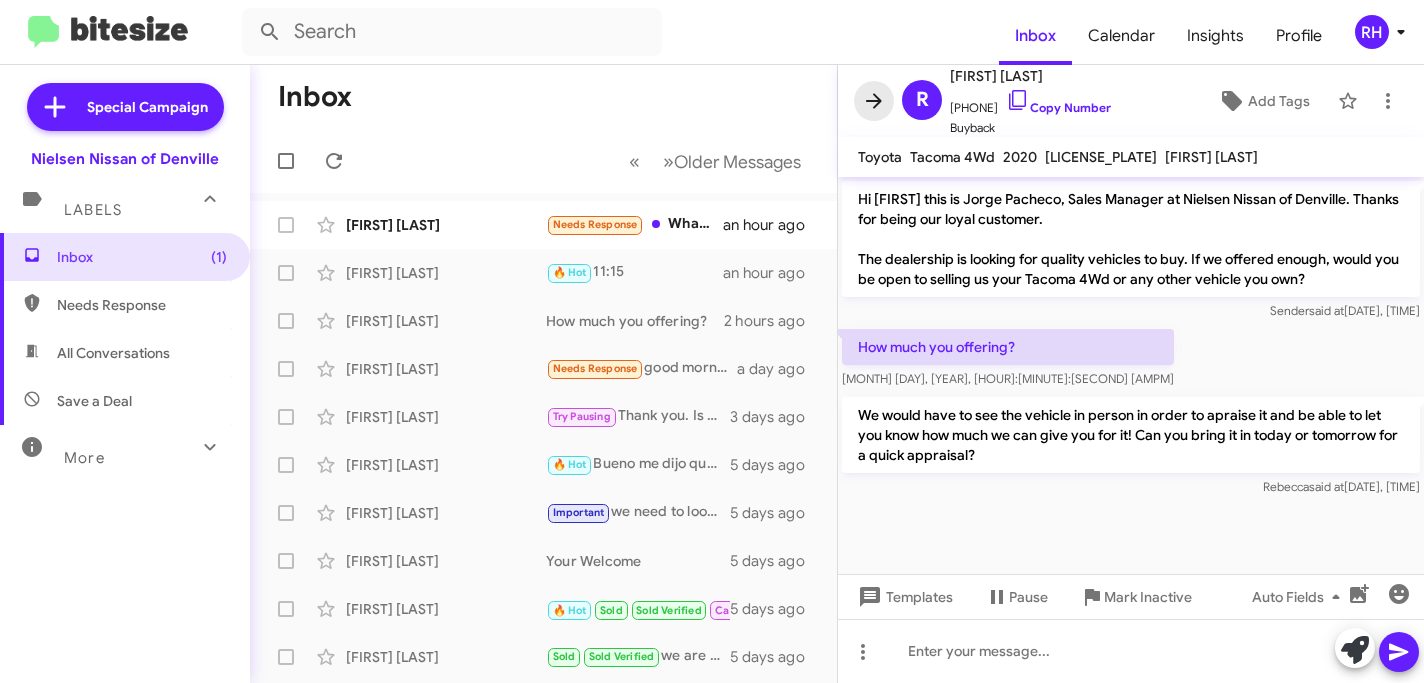 click 